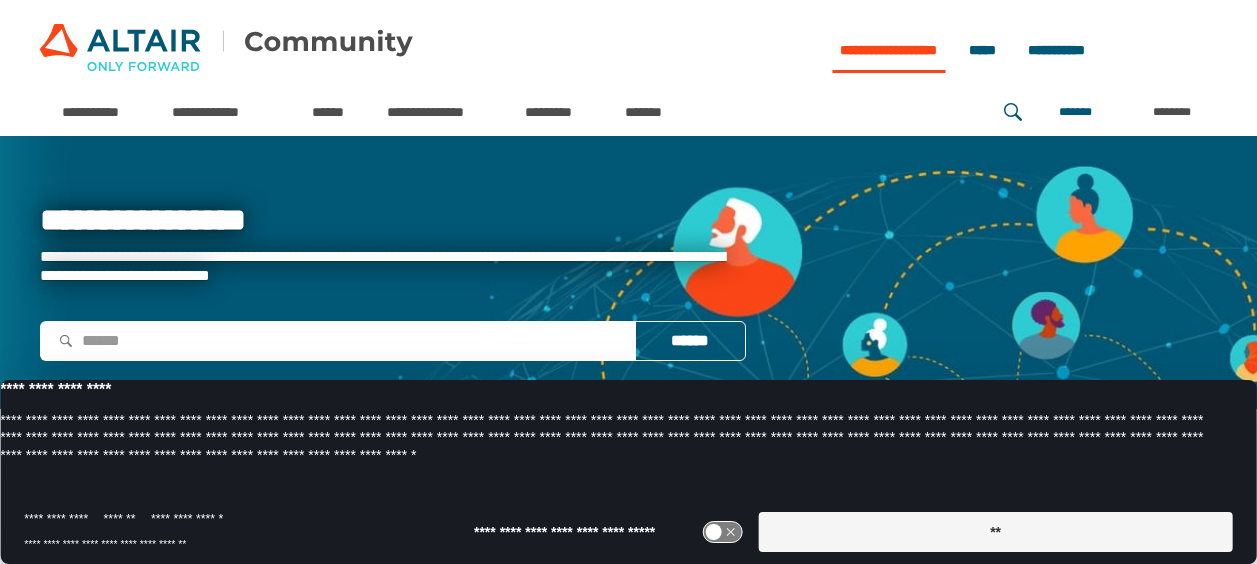 scroll, scrollTop: 0, scrollLeft: 0, axis: both 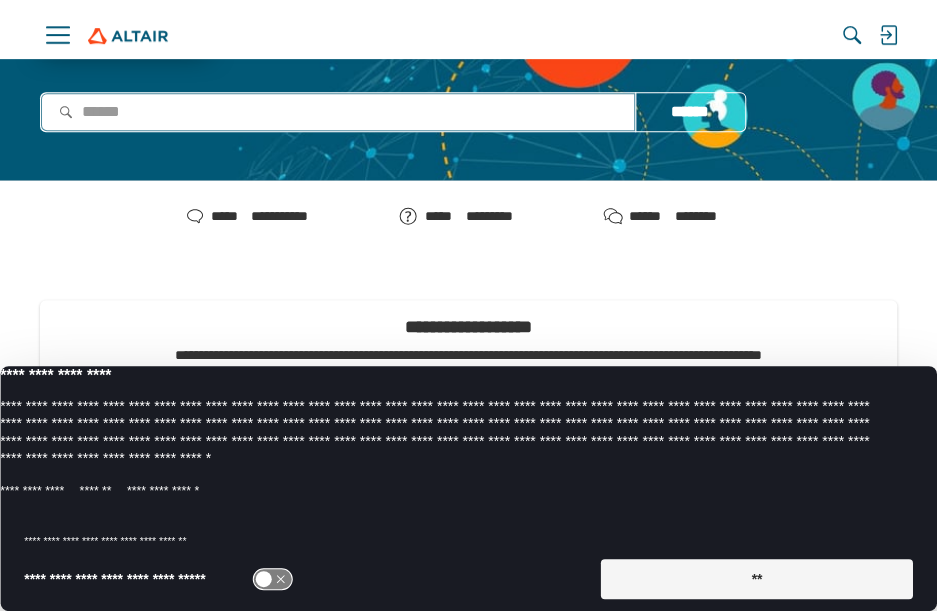 click at bounding box center (338, 112) 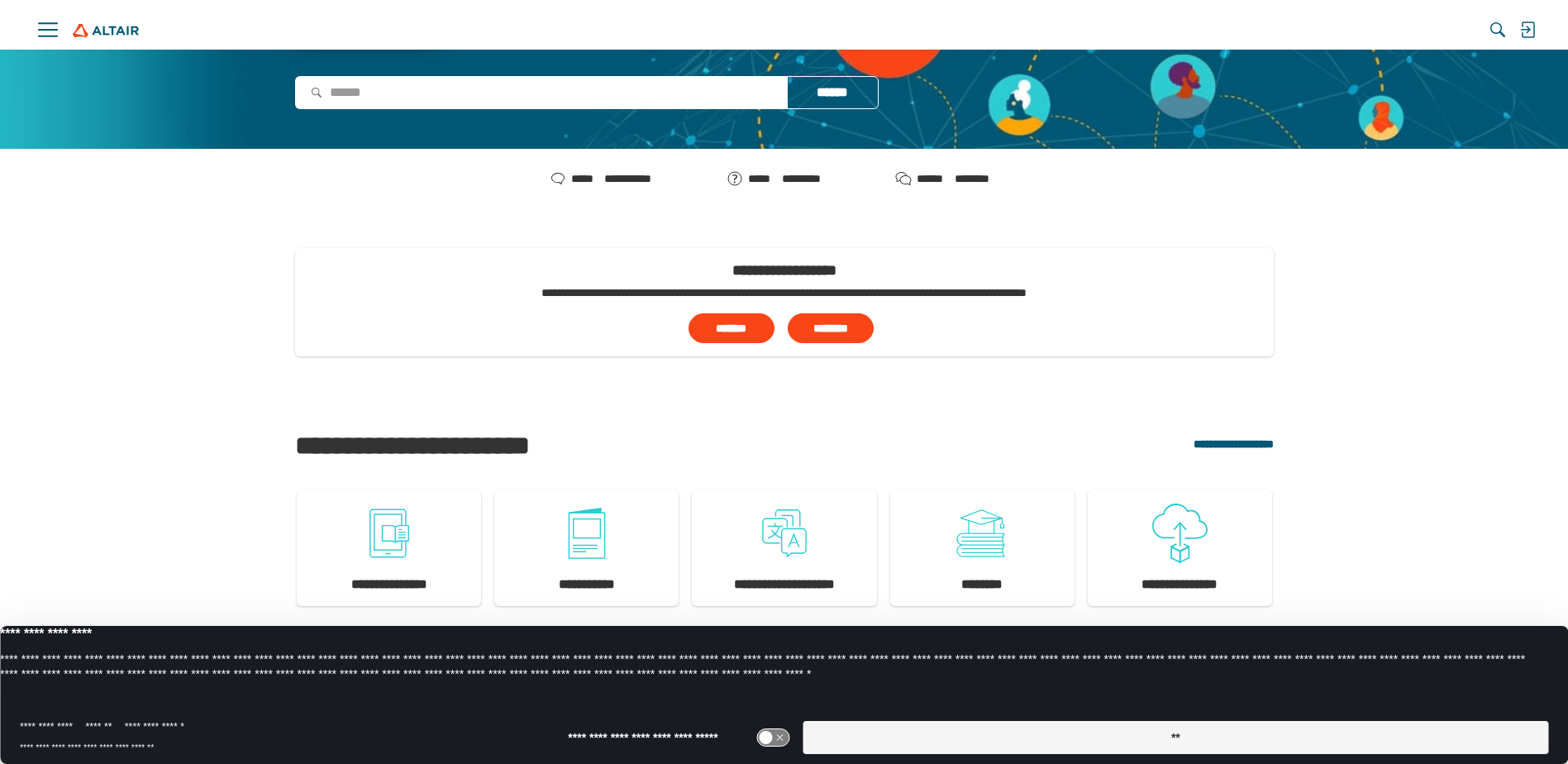 scroll, scrollTop: 165, scrollLeft: 0, axis: vertical 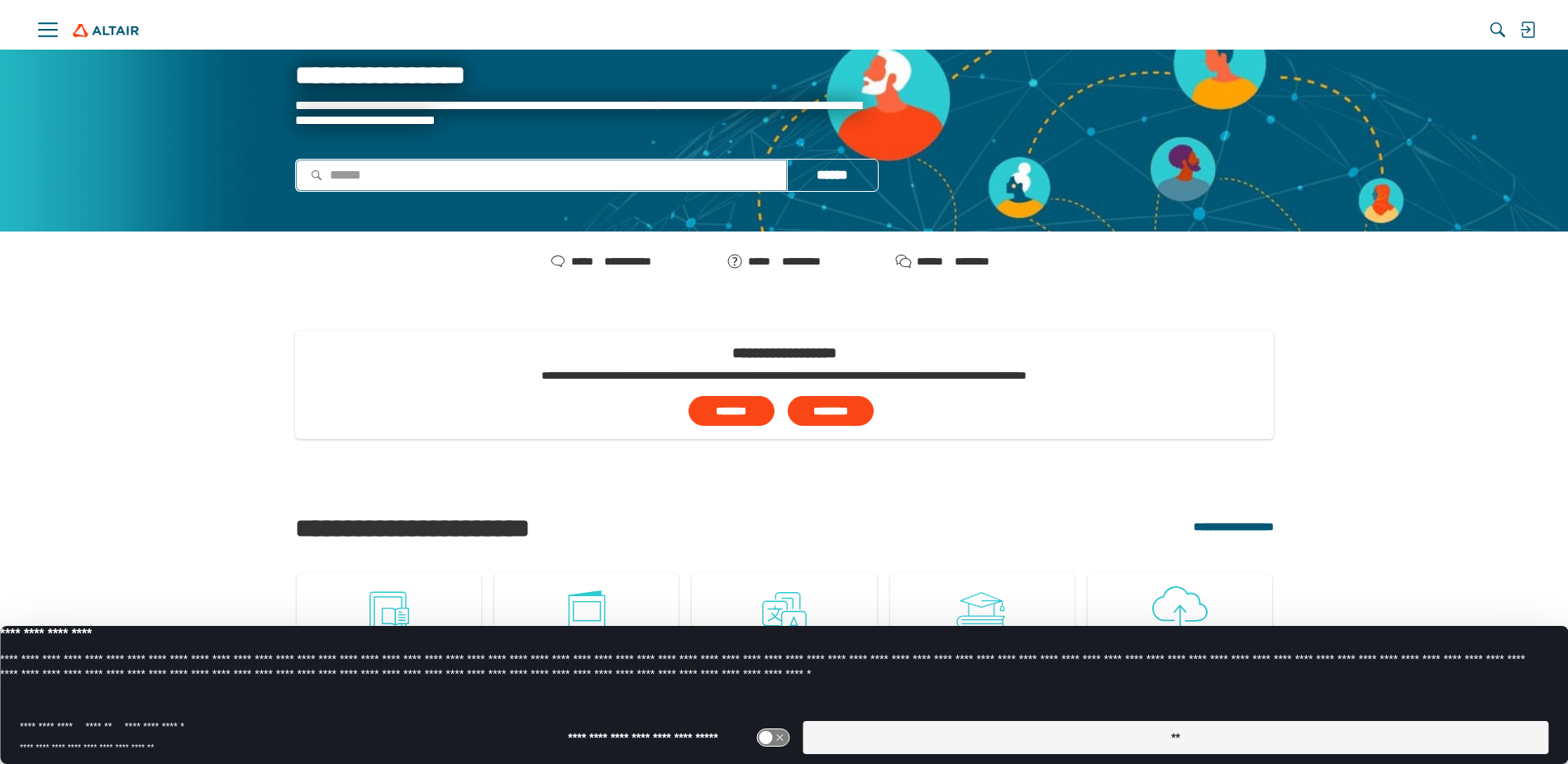 click at bounding box center [541, 174] 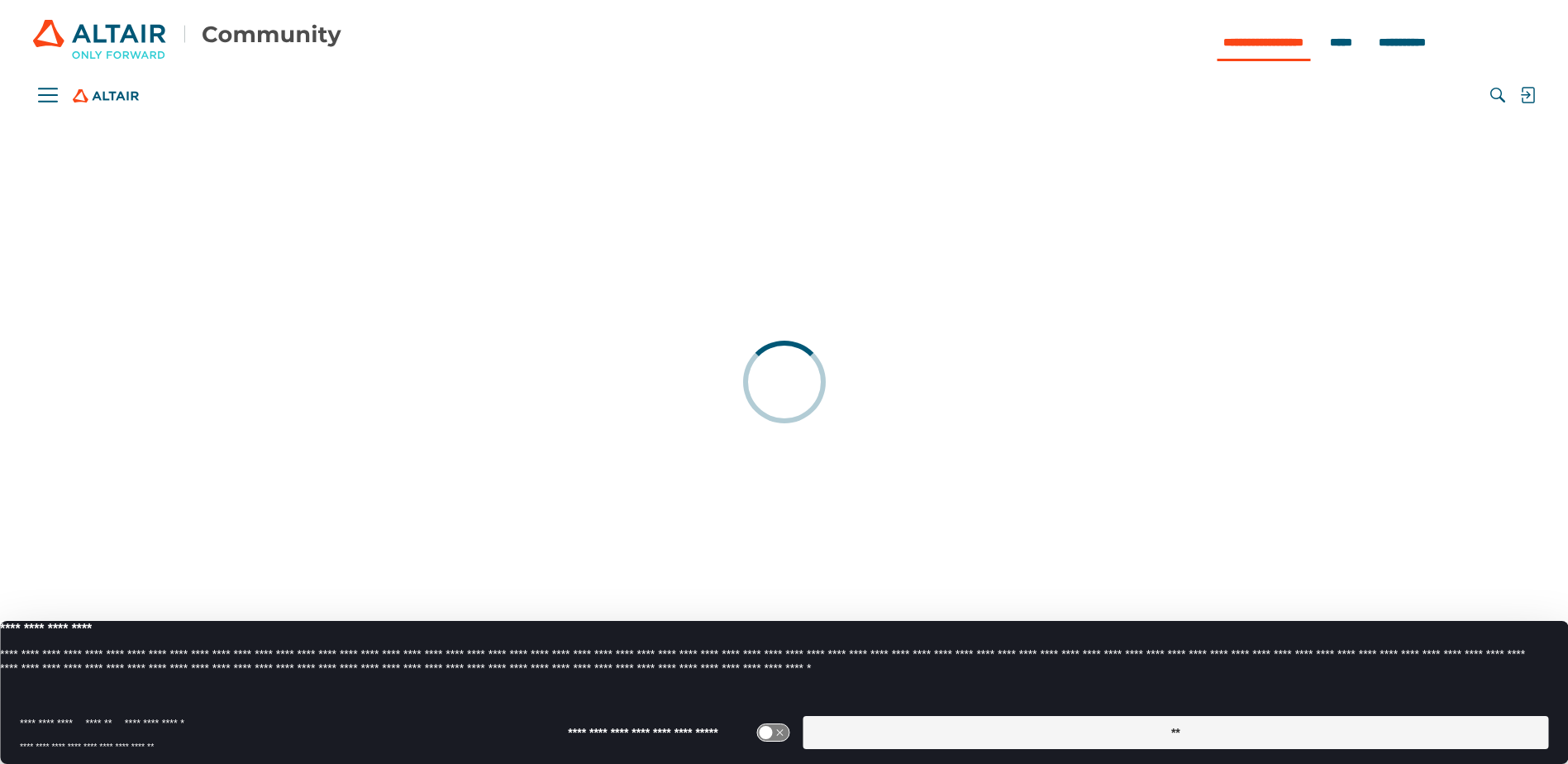 scroll, scrollTop: 0, scrollLeft: 0, axis: both 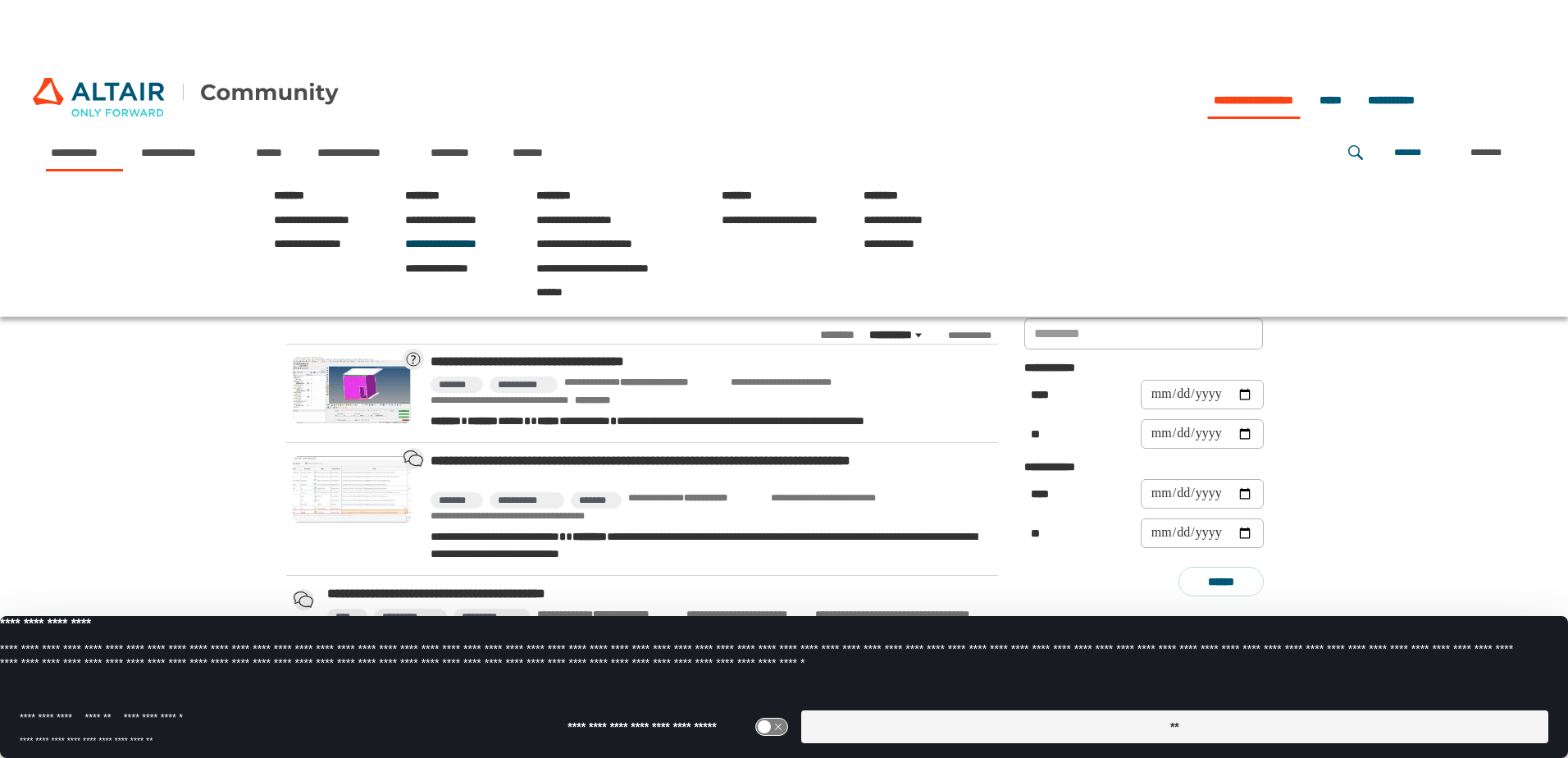 click on "**********" at bounding box center (440, 244) 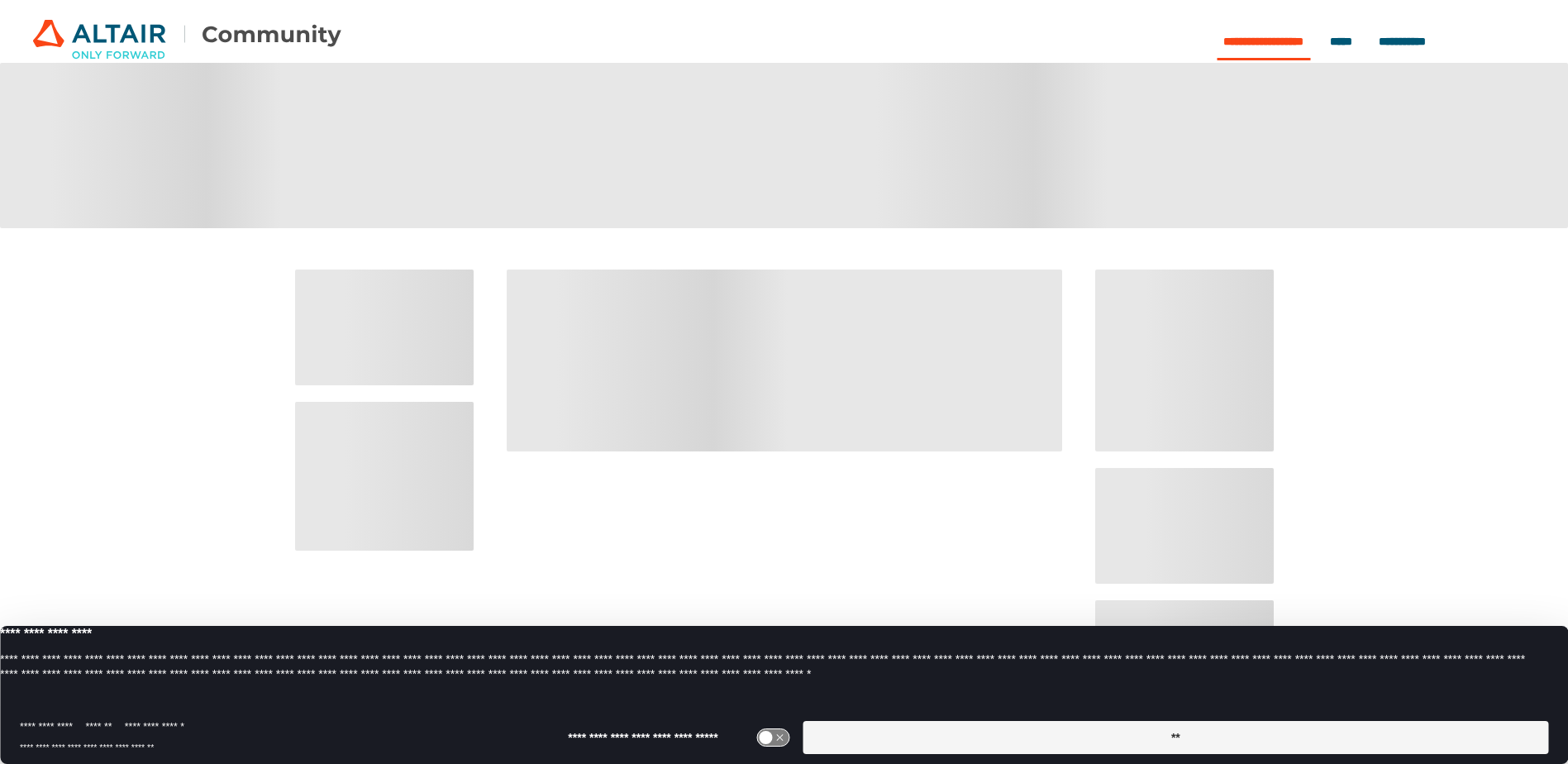 scroll, scrollTop: 0, scrollLeft: 0, axis: both 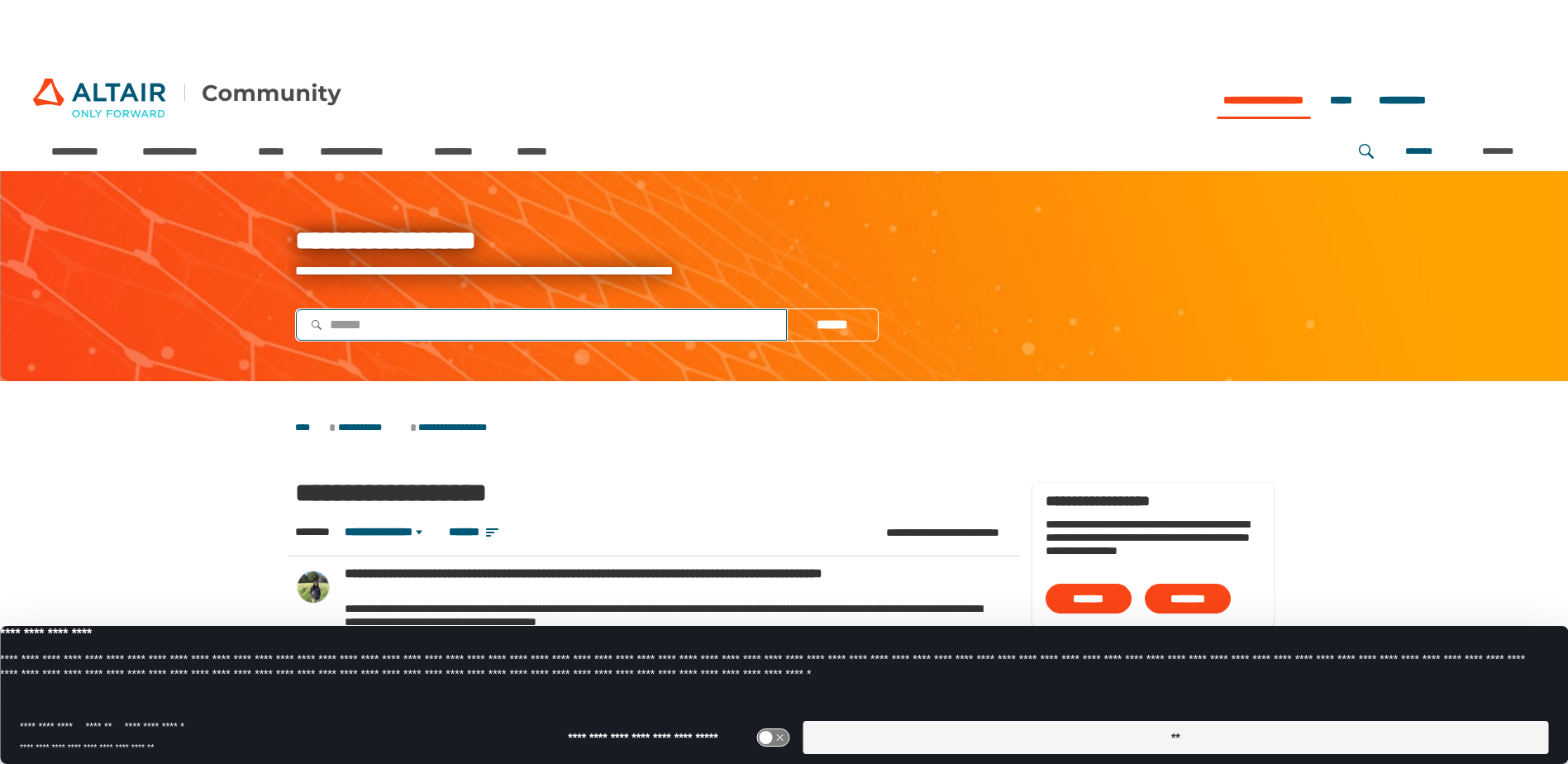 click at bounding box center [541, 325] 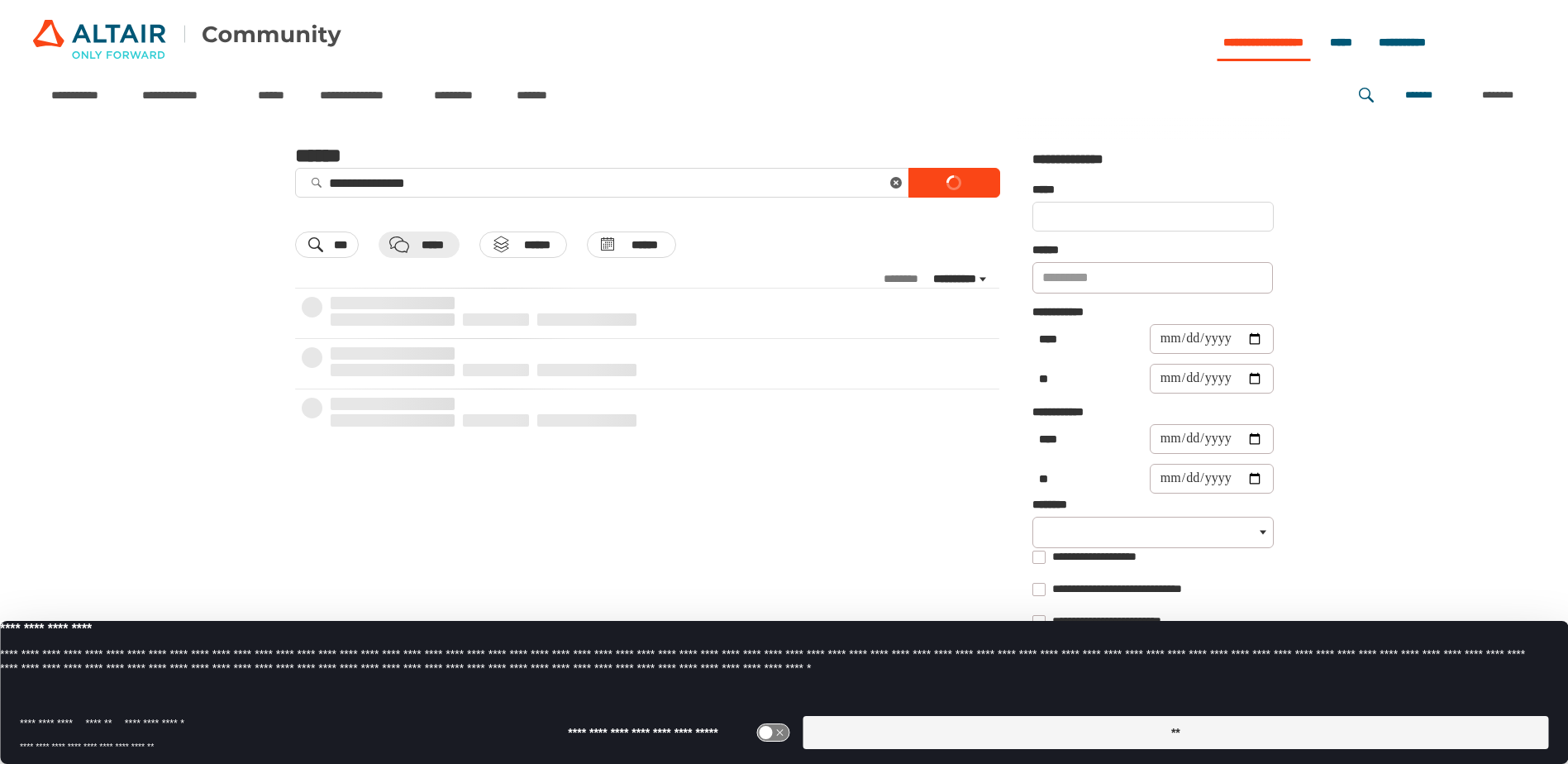 scroll, scrollTop: 0, scrollLeft: 0, axis: both 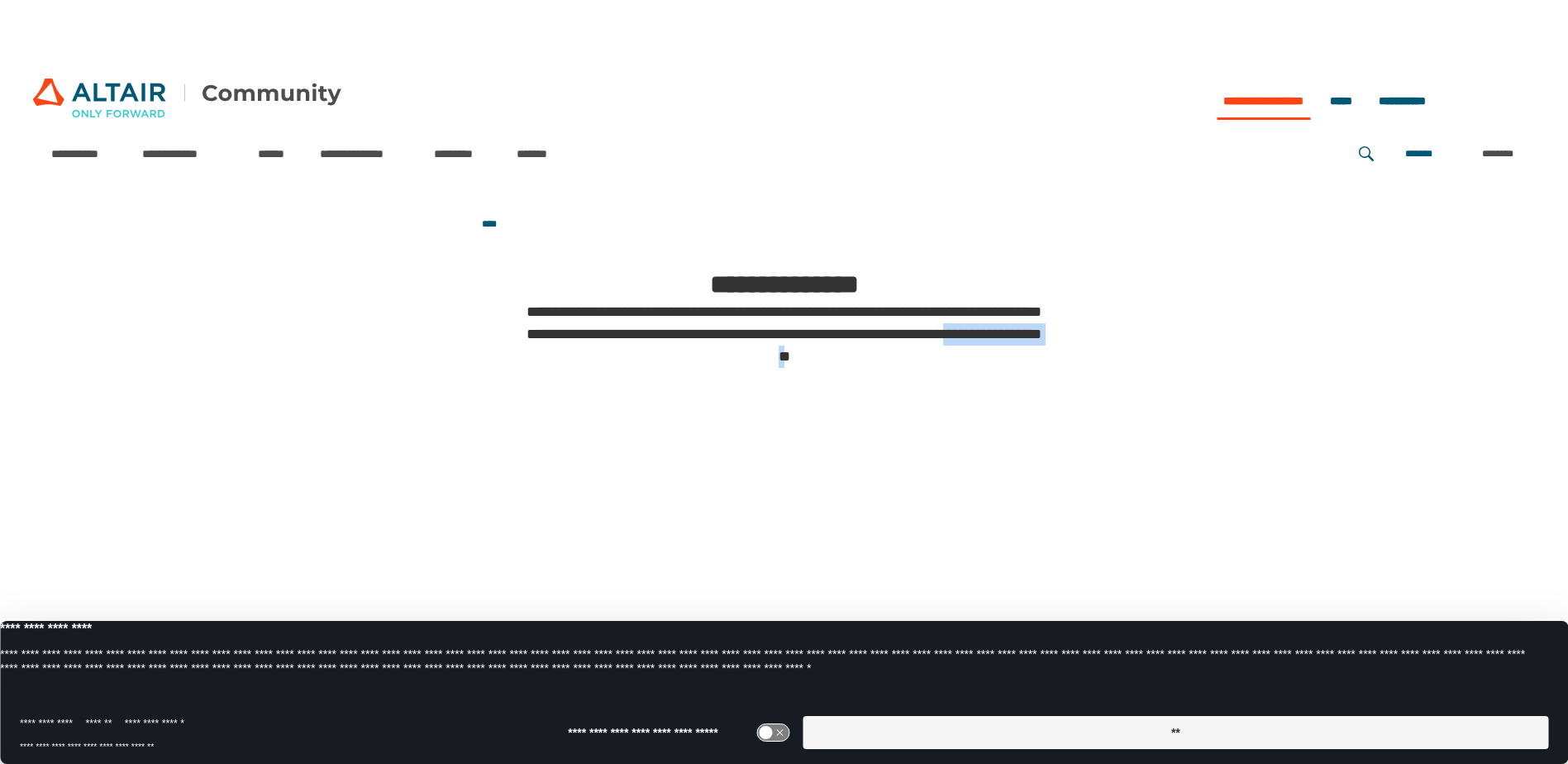 drag, startPoint x: 795, startPoint y: 353, endPoint x: 953, endPoint y: 354, distance: 158.00316 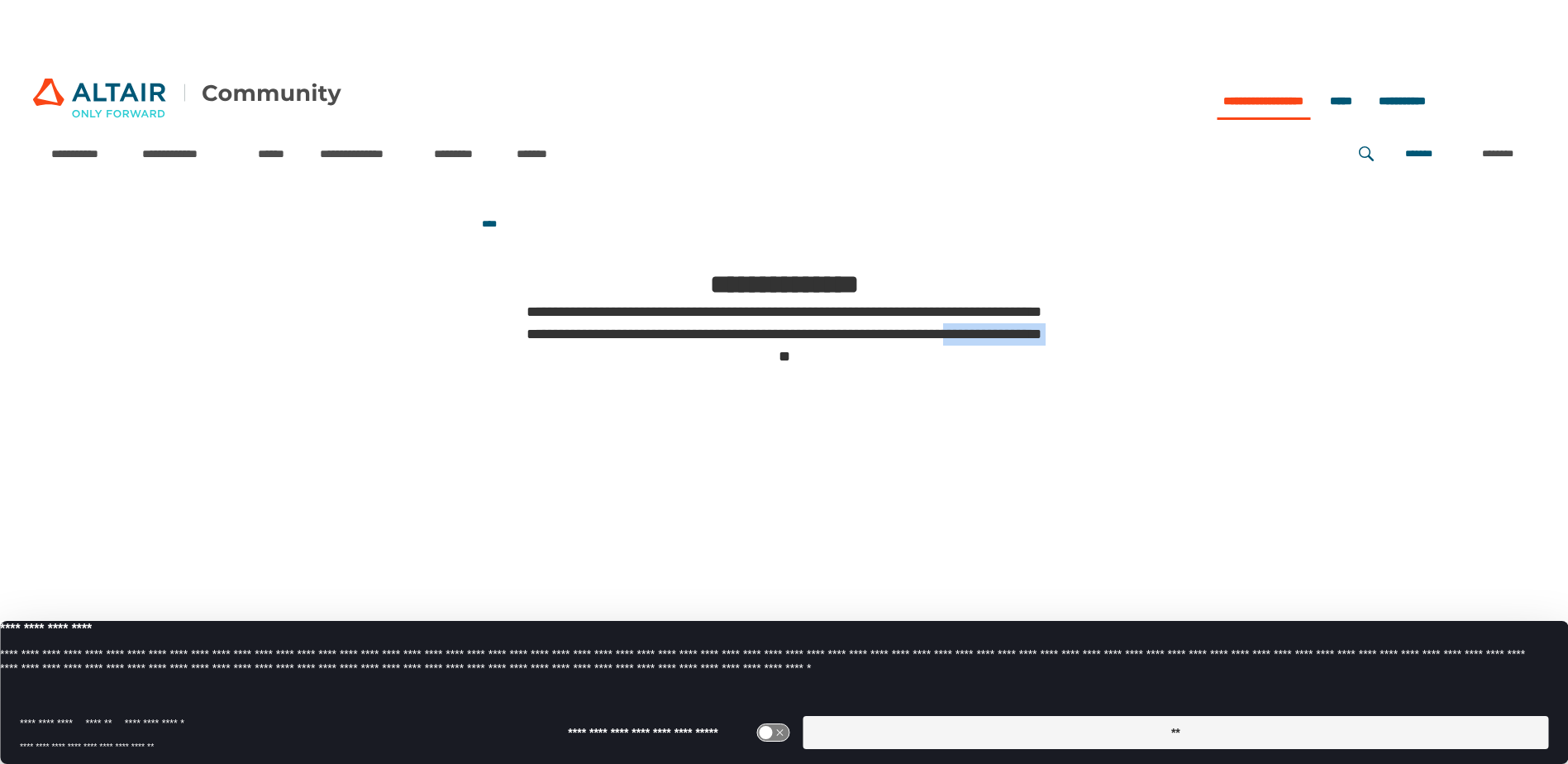 drag, startPoint x: 953, startPoint y: 354, endPoint x: 857, endPoint y: 352, distance: 96.02083 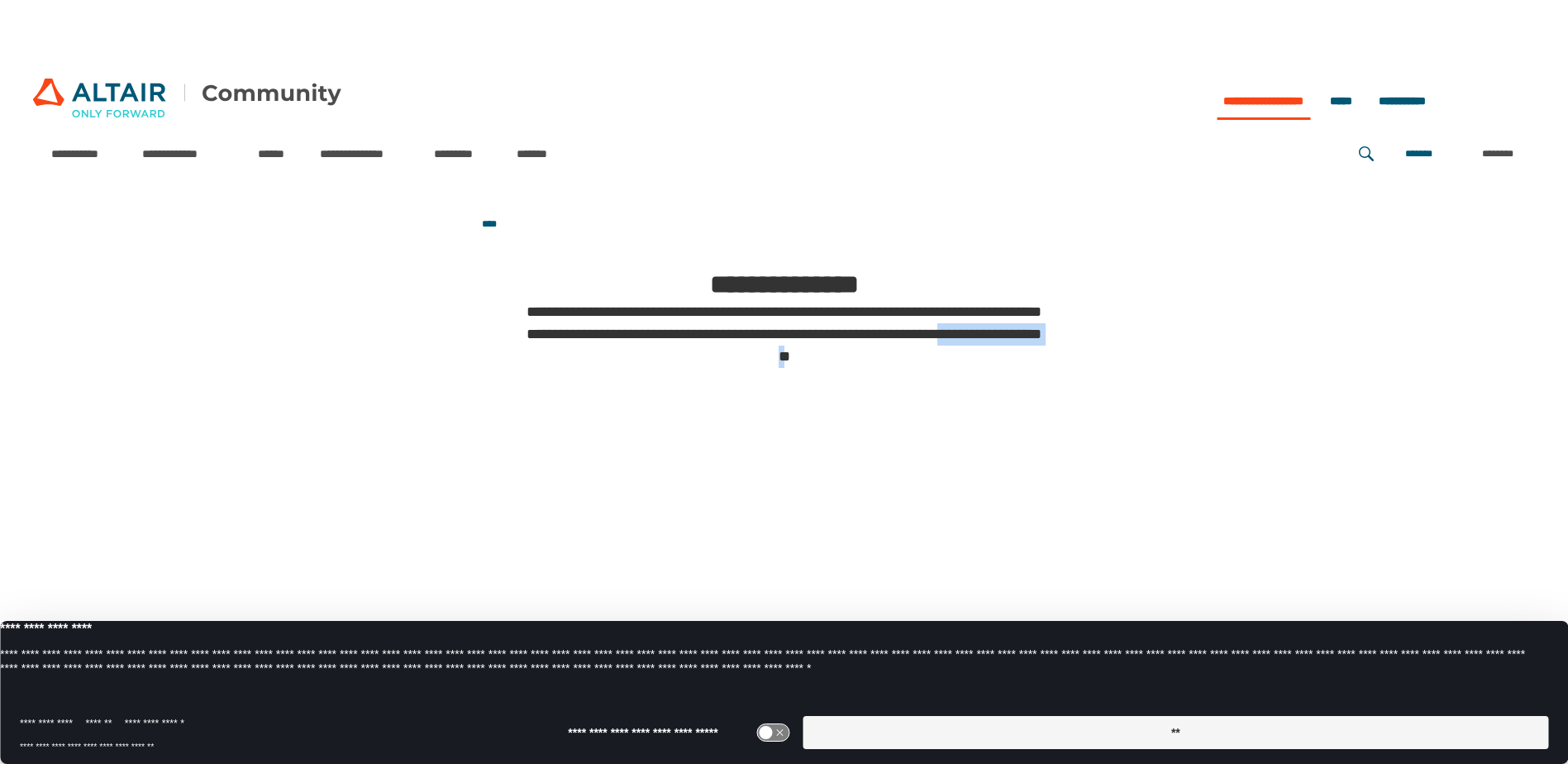 drag, startPoint x: 789, startPoint y: 357, endPoint x: 958, endPoint y: 363, distance: 169.10648 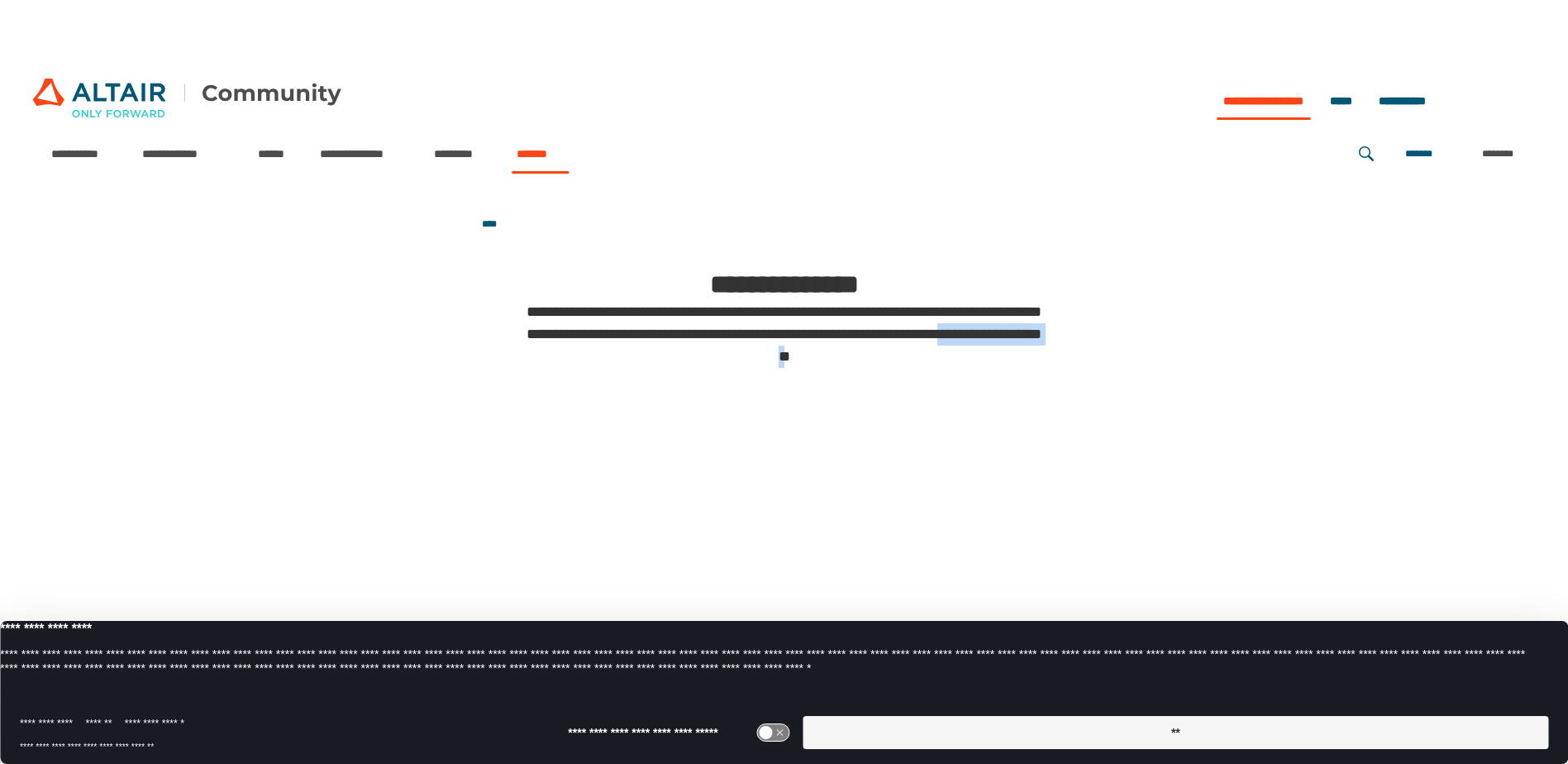 click on "*******" at bounding box center (540, 154) 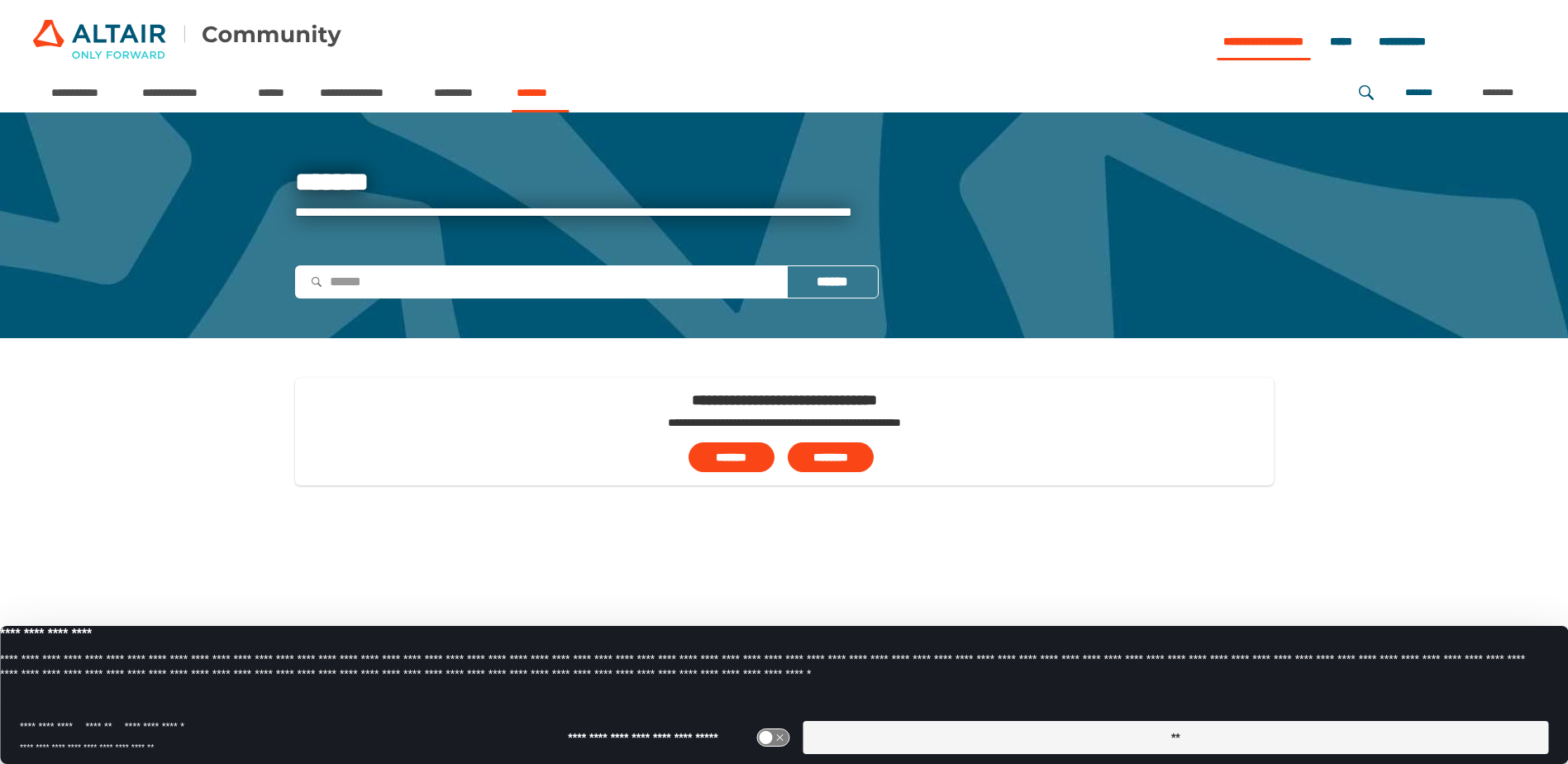 scroll, scrollTop: 0, scrollLeft: 0, axis: both 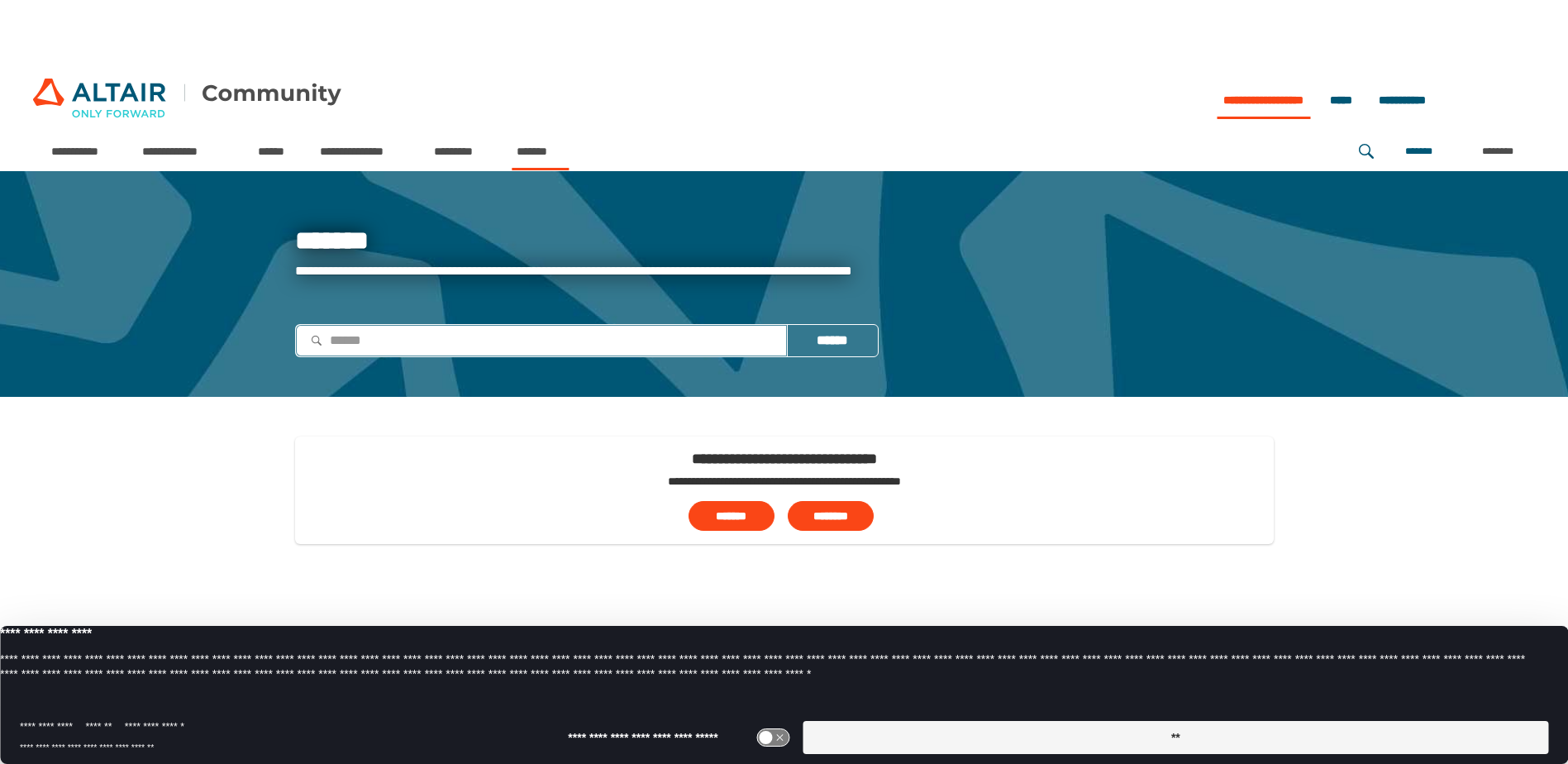 click at bounding box center (541, 340) 